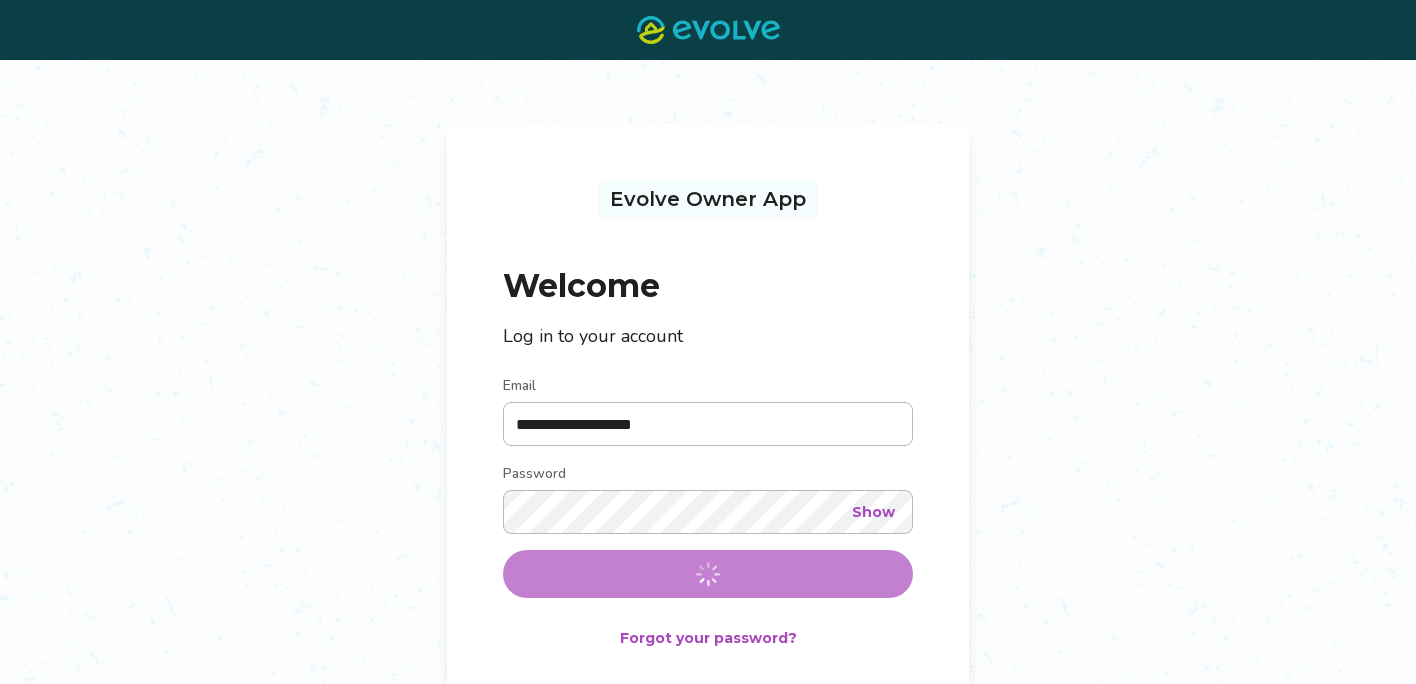 scroll, scrollTop: 0, scrollLeft: 0, axis: both 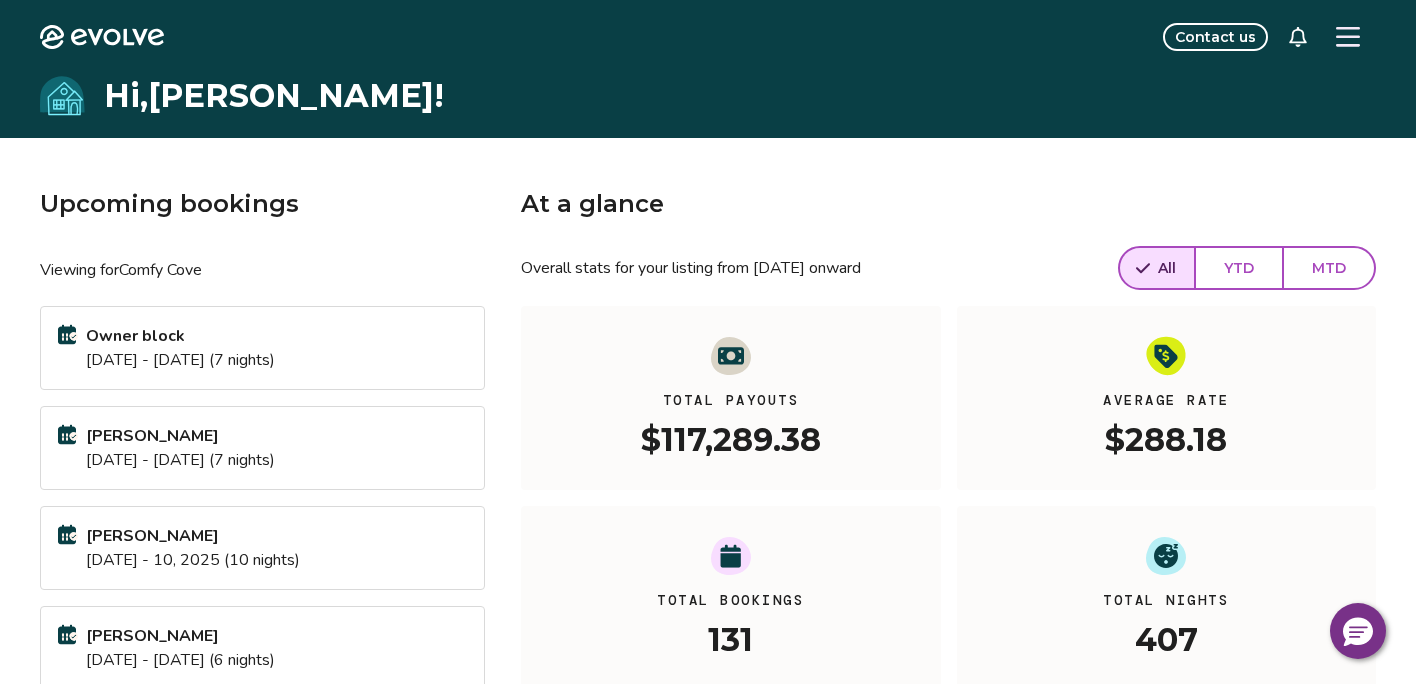 click at bounding box center [1348, 37] 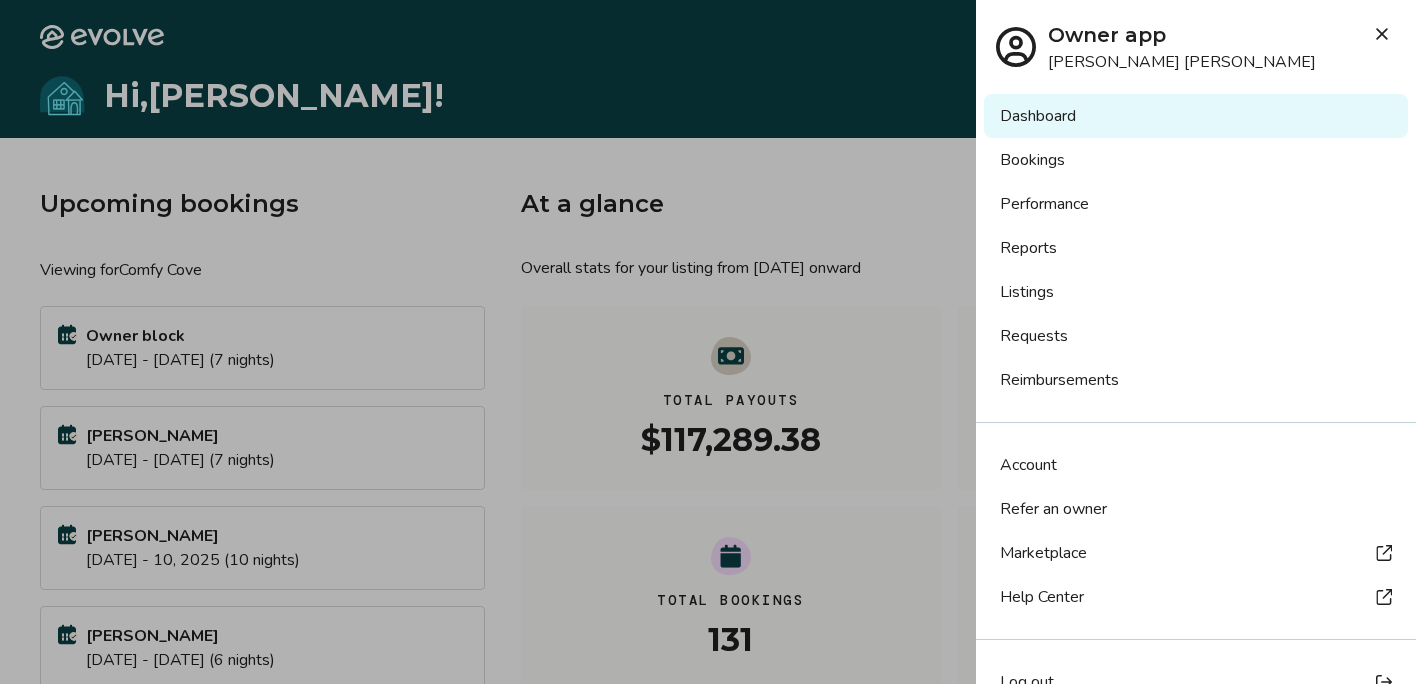 click on "Reports" at bounding box center [1196, 248] 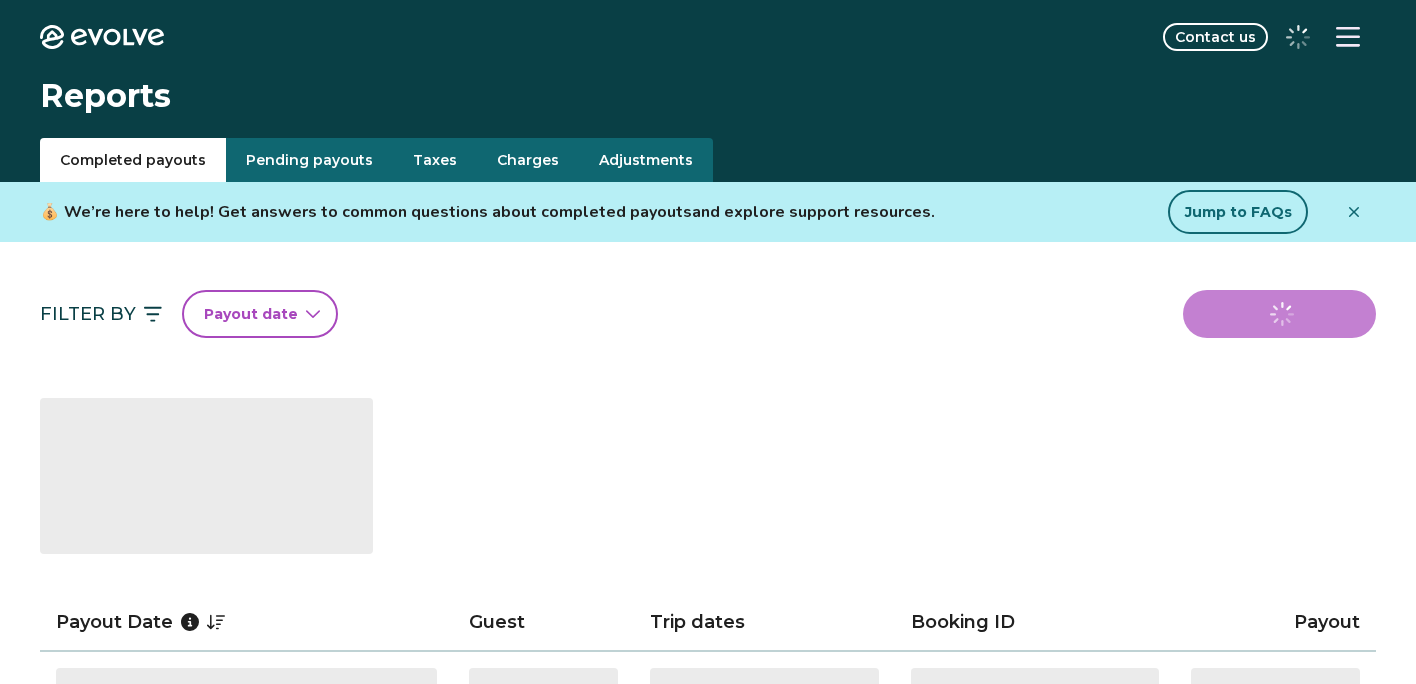 scroll, scrollTop: 0, scrollLeft: 0, axis: both 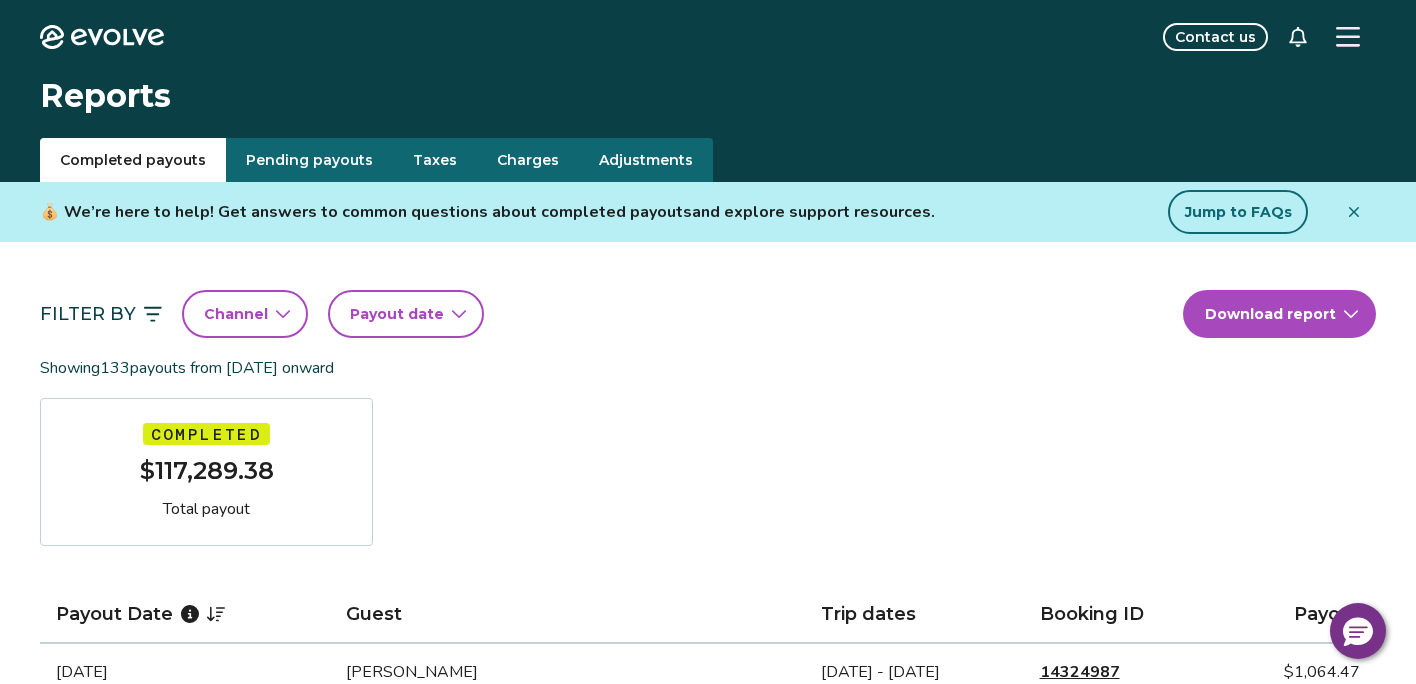 click on "Taxes" at bounding box center (435, 160) 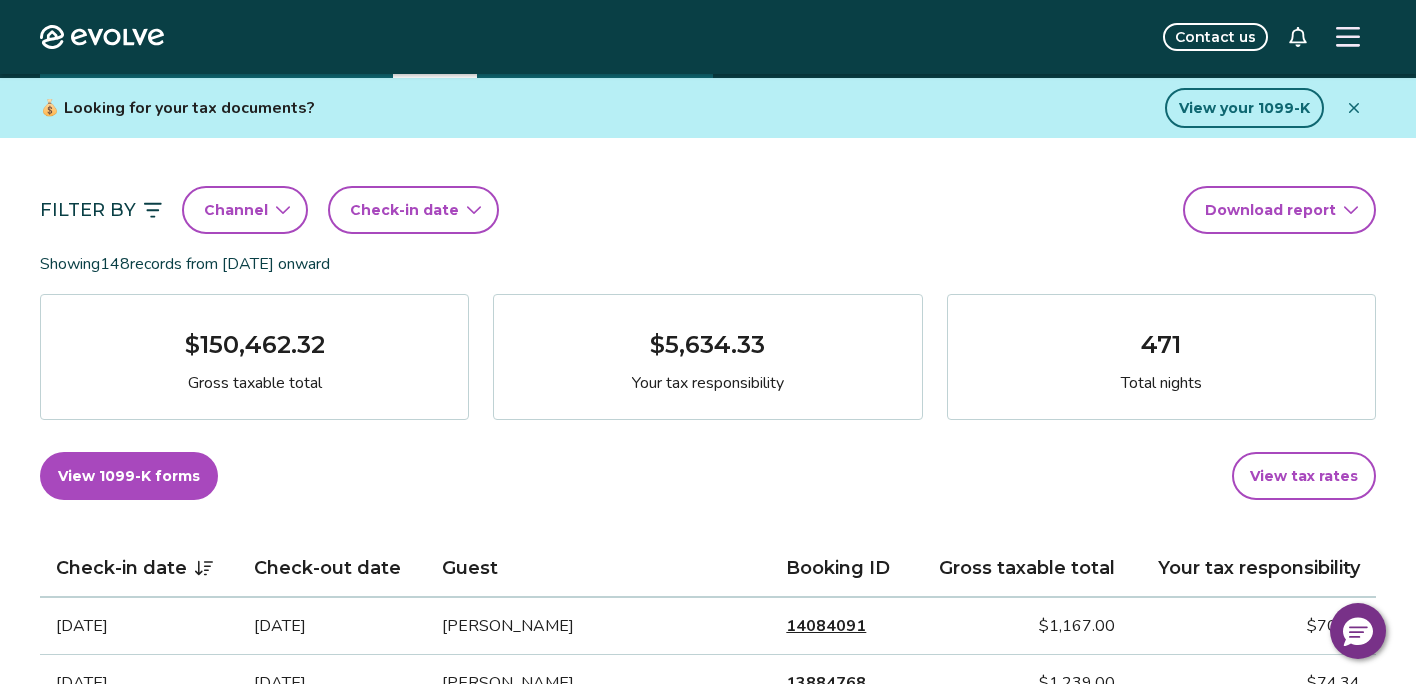 scroll, scrollTop: 106, scrollLeft: 0, axis: vertical 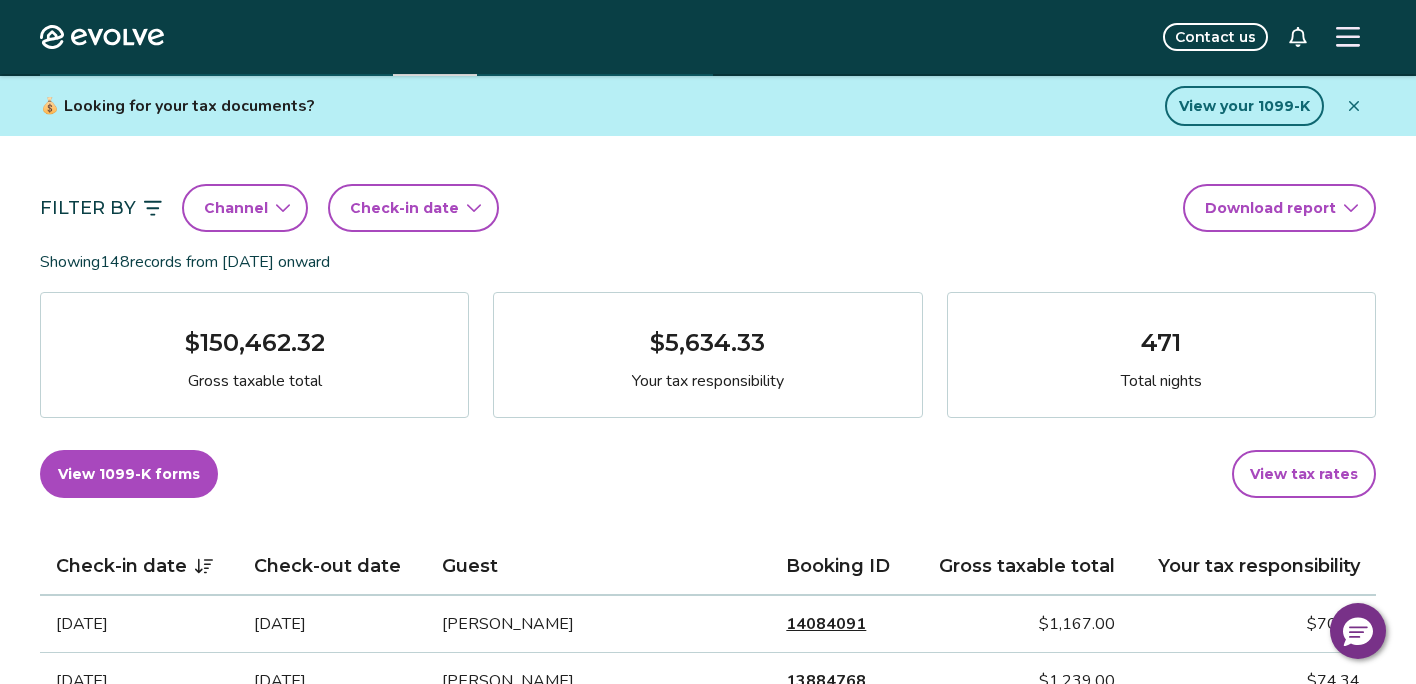 click on "Check-in date" at bounding box center [413, 208] 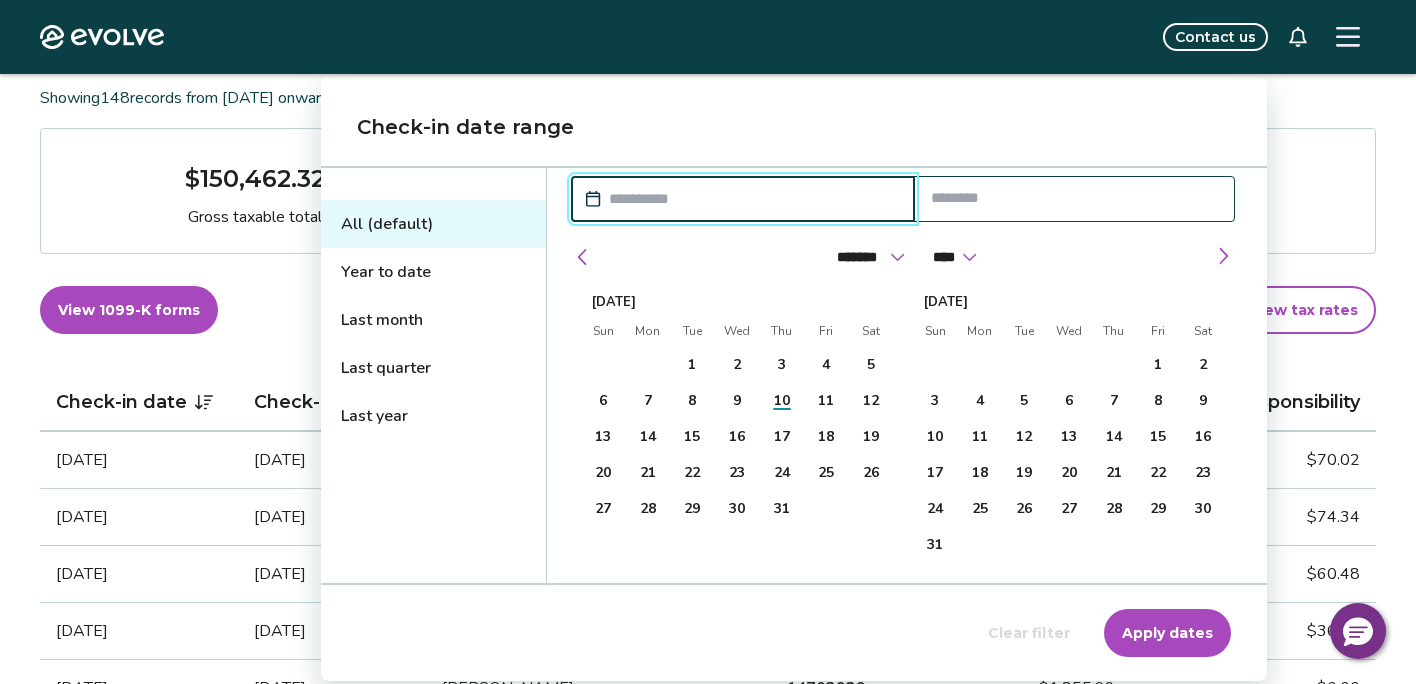 scroll, scrollTop: 272, scrollLeft: 0, axis: vertical 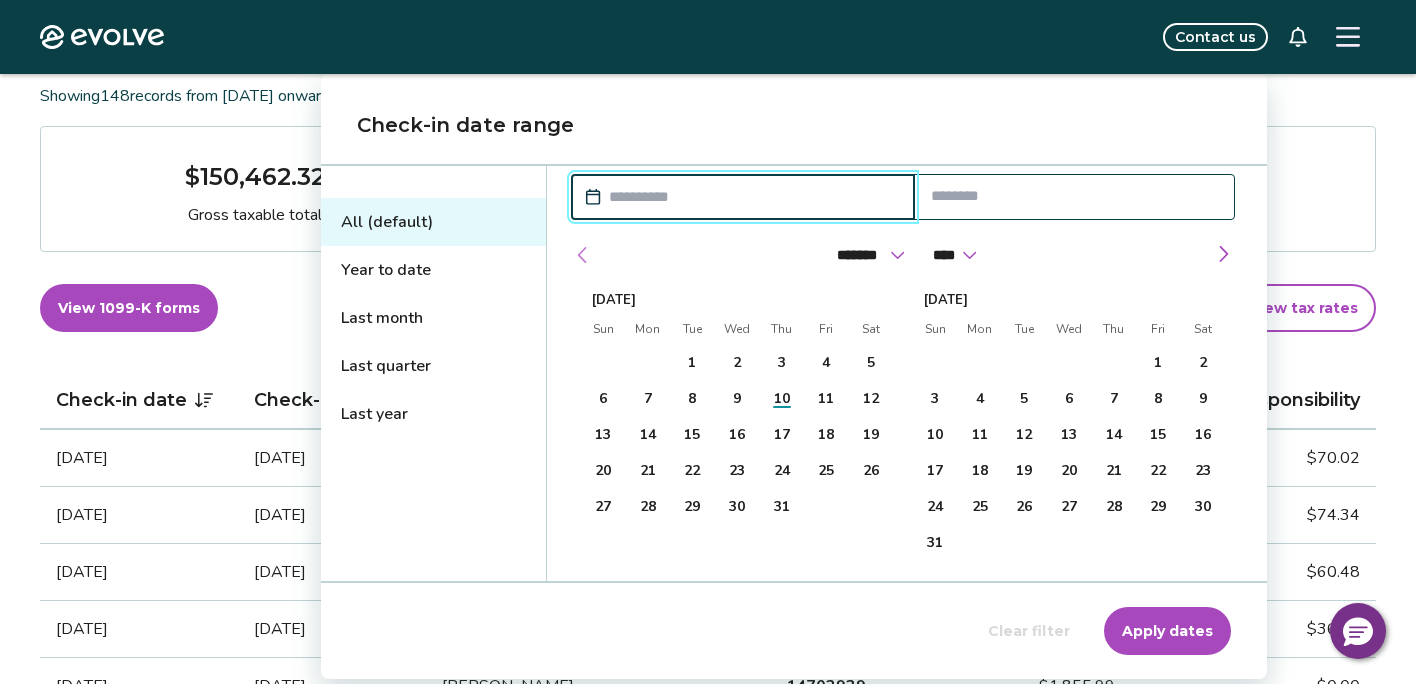 click at bounding box center (583, 255) 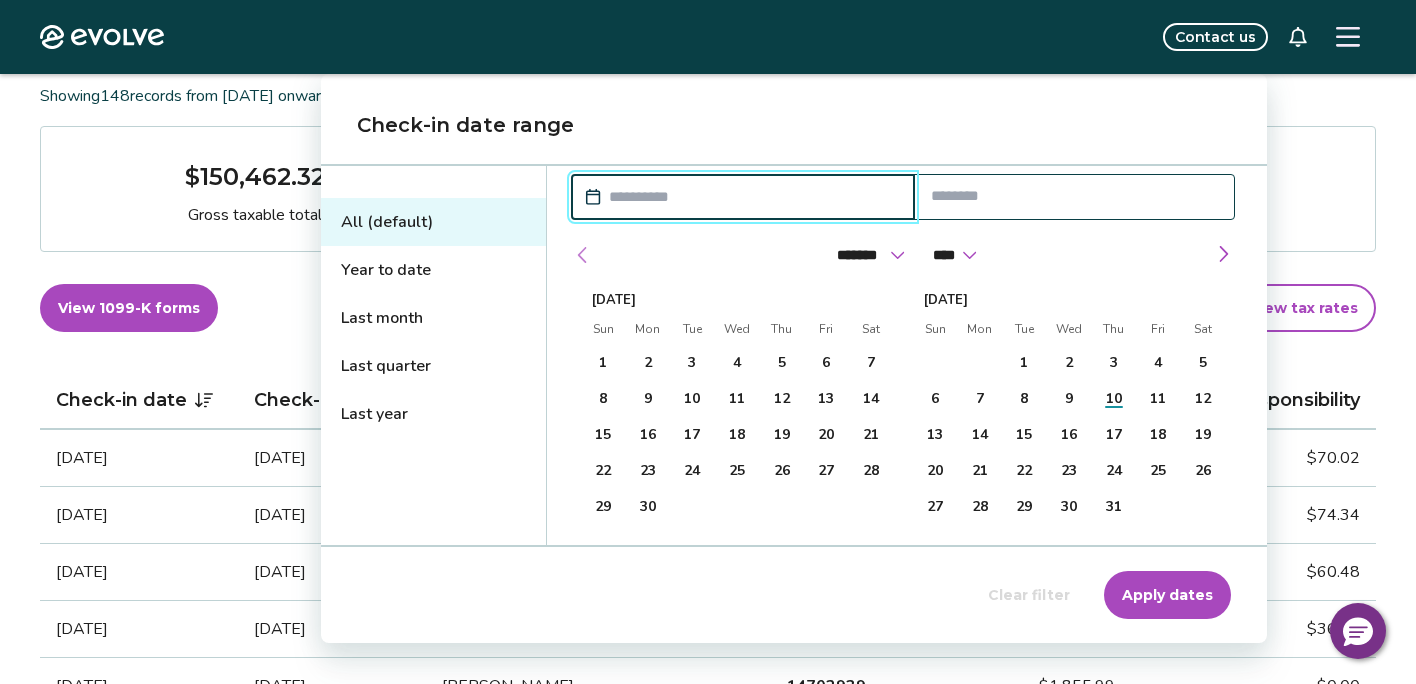 click at bounding box center (583, 255) 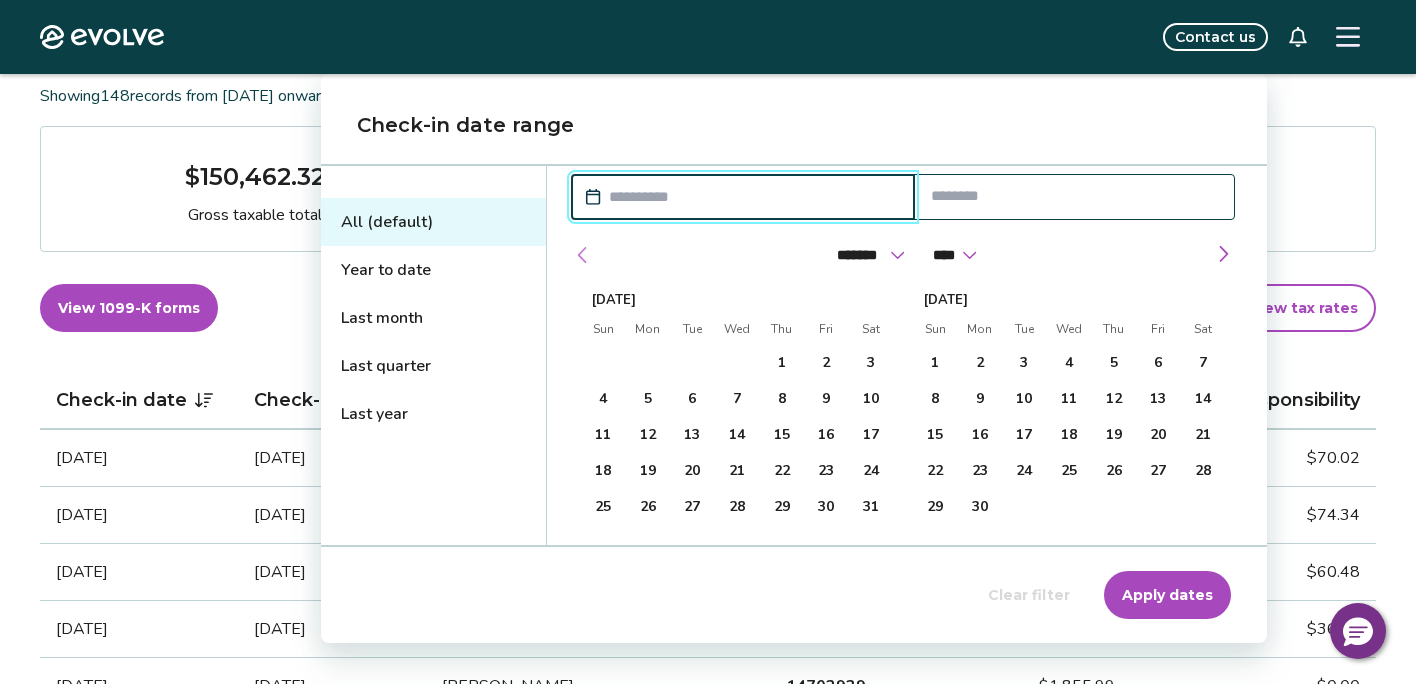 click at bounding box center [583, 255] 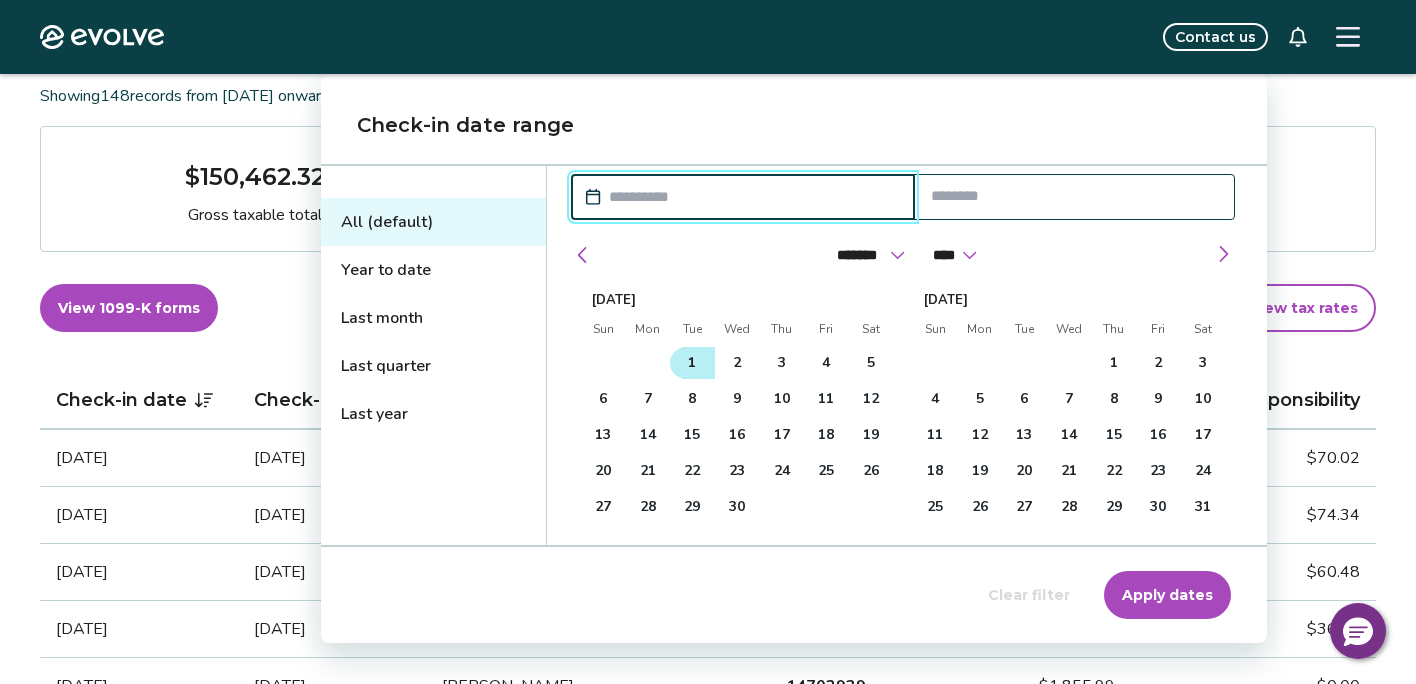 click on "1" at bounding box center (692, 363) 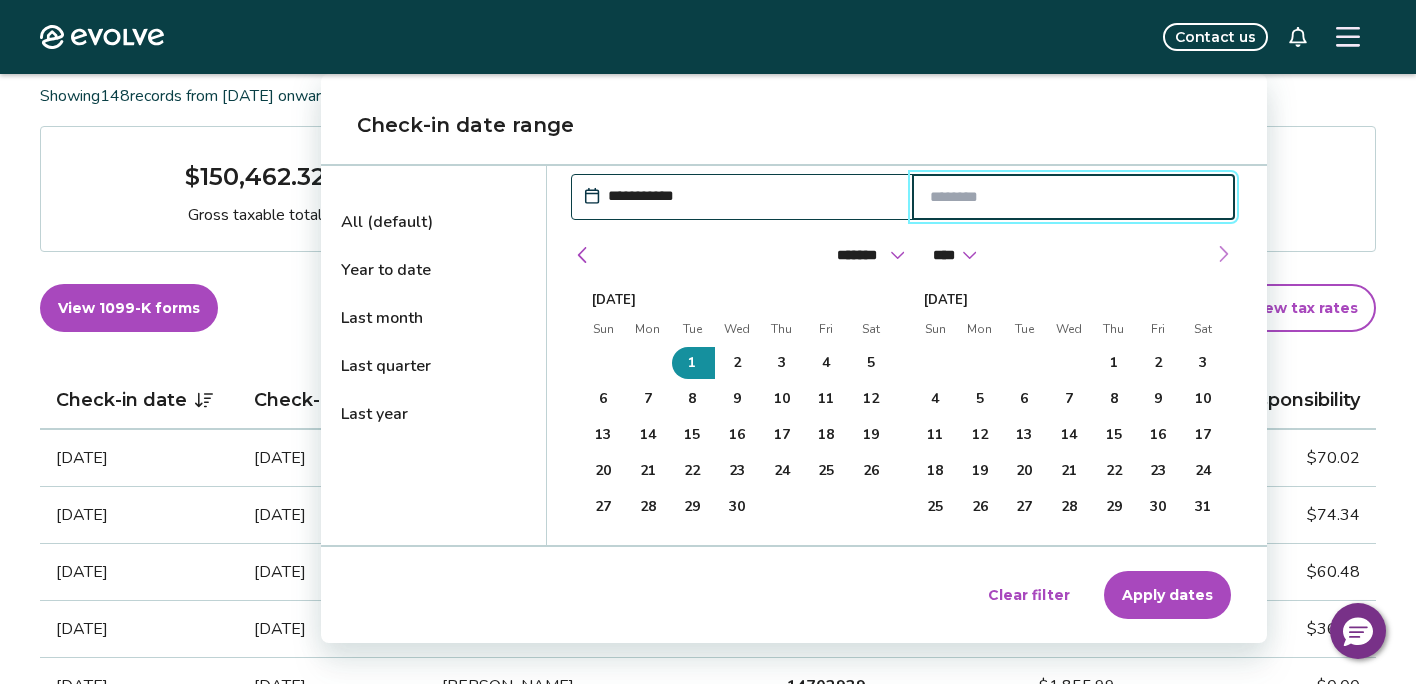 click at bounding box center [1223, 254] 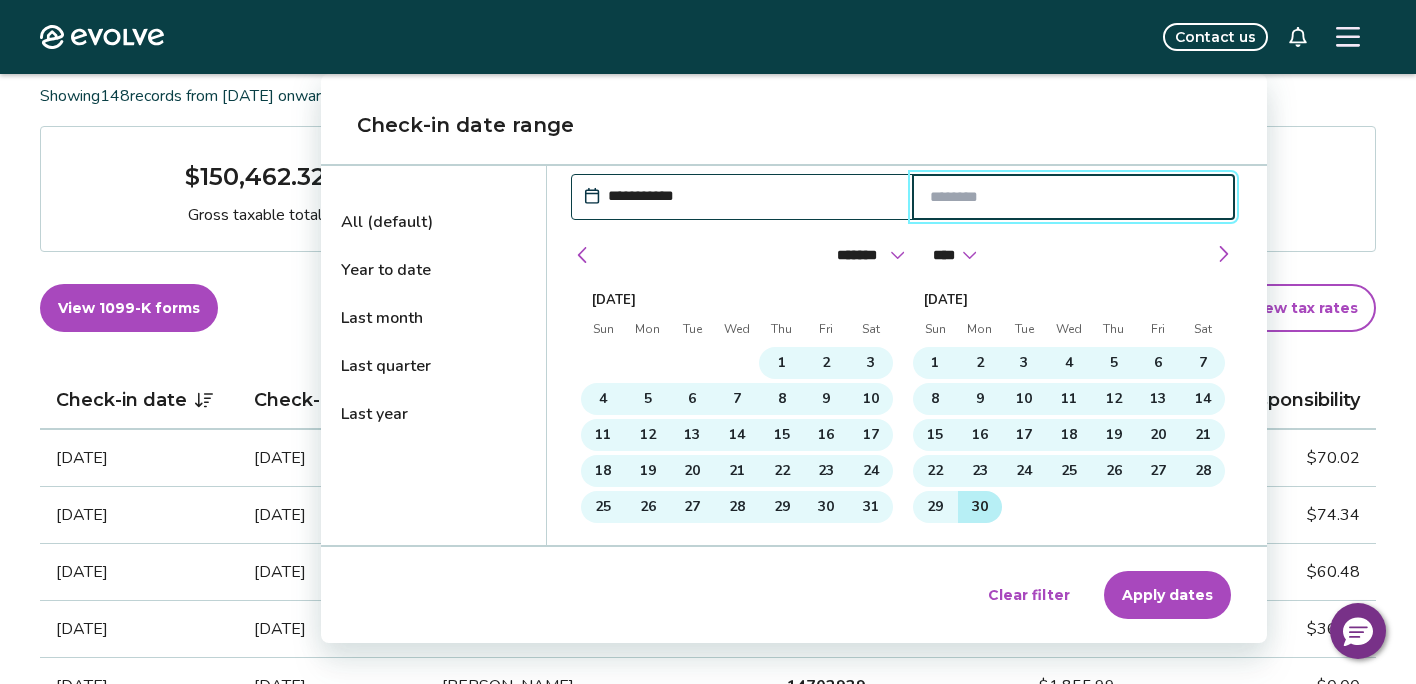 click on "30" at bounding box center [980, 507] 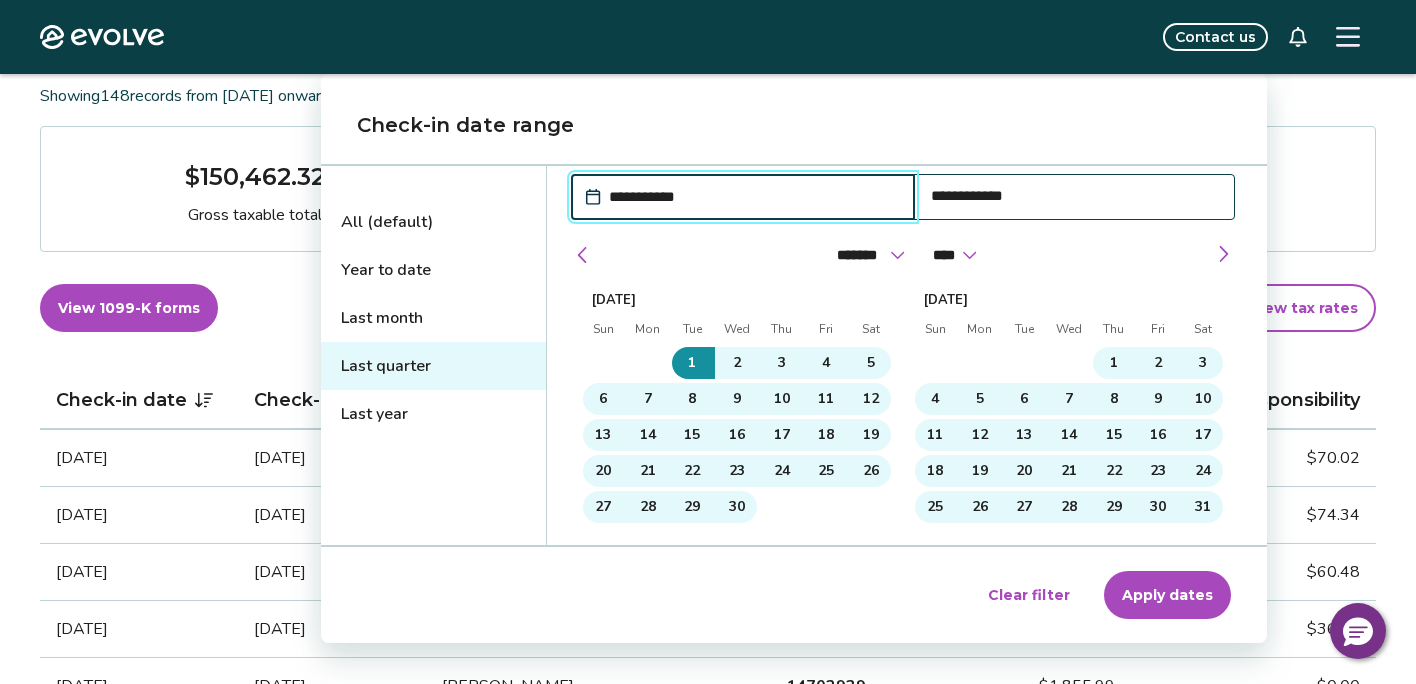 click on "Apply dates" at bounding box center (1167, 595) 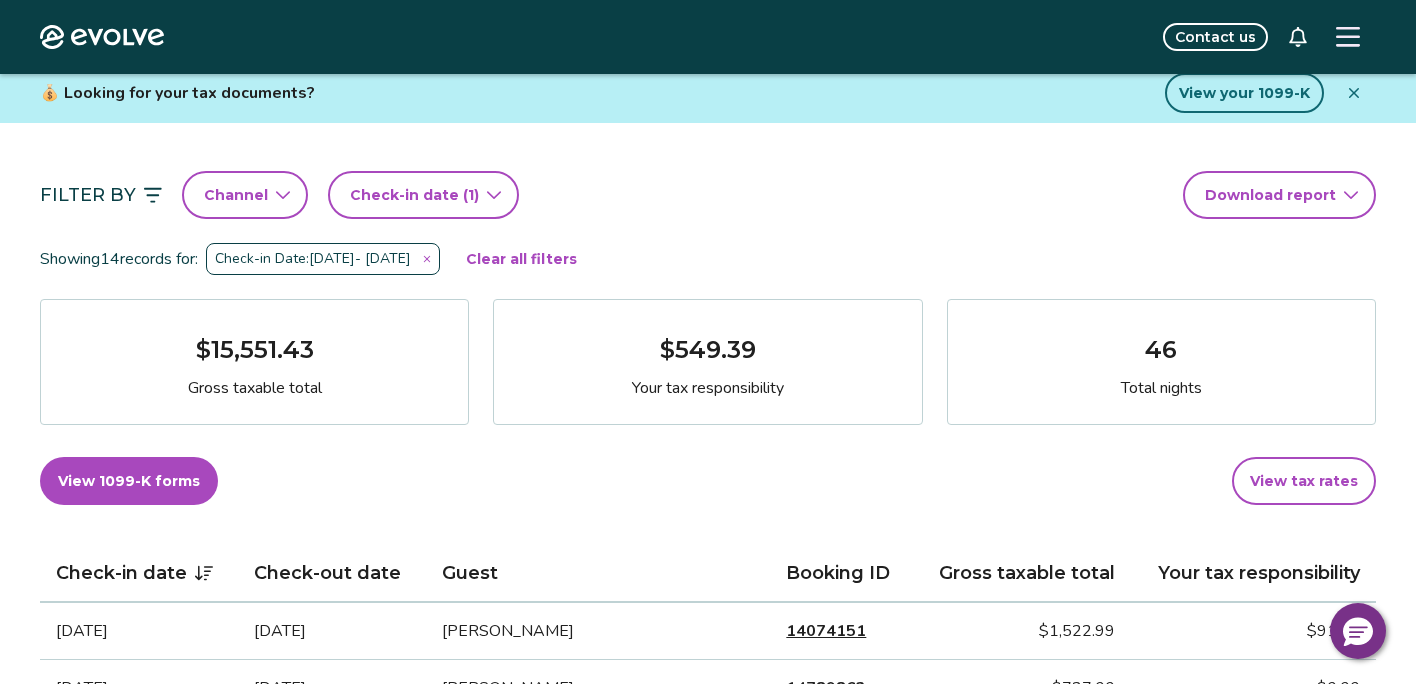 scroll, scrollTop: 103, scrollLeft: 0, axis: vertical 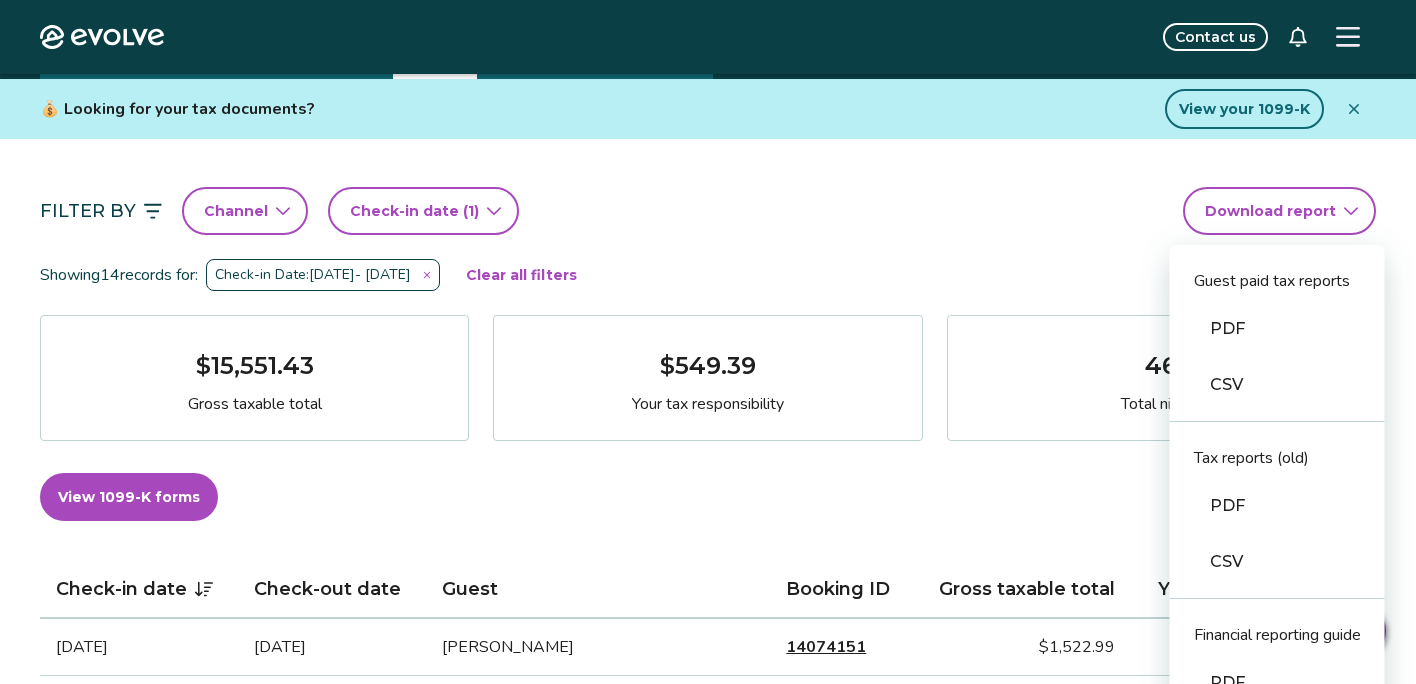 click on "Evolve Contact us Reports Completed payouts Pending payouts Taxes Charges Adjustments 💰 Looking for your tax documents? View your 1099-K Filter By  Channel Check-in date (1) Download   report Guest paid tax reports PDF CSV Tax reports (old) PDF CSV Financial reporting guide PDF Showing  14  records   for: Check-in Date:  Apr 1, 2025  -   Jun 30, 2025 Clear all filters $15,551.43 Gross taxable total $549.39 Your tax responsibility 46 Total nights View 1099-K forms View tax rates Check-in date Check-out date Guest Booking ID Gross taxable total Your tax responsibility Jun 29, 2025 Jul 3, 2025 Allison Martinez 14074151 $1,522.99 $91.38 Jun 27, 2025 Jun 29, 2025 Brett Hartman 14789862 $727.00 $0.00 Jun 17, 2025 Jun 21, 2025 Signe Lippert 14318145 $1,305.99 $0.00 Jun 14, 2025 Jun 16, 2025 Jake West 14607788 $739.00 $0.00 Jun 8, 2025 Jun 11, 2025 Rebecca Berry 14565923 $1,018.00 $0.00 May 28, 2025 May 31, 2025 JEREMY LEFLER 14274561 $1,277.00 $62.82 May 22, 2025 May 26, 2025 Blake Deer 14640813 $1,636.01 $0.00" at bounding box center [708, 1262] 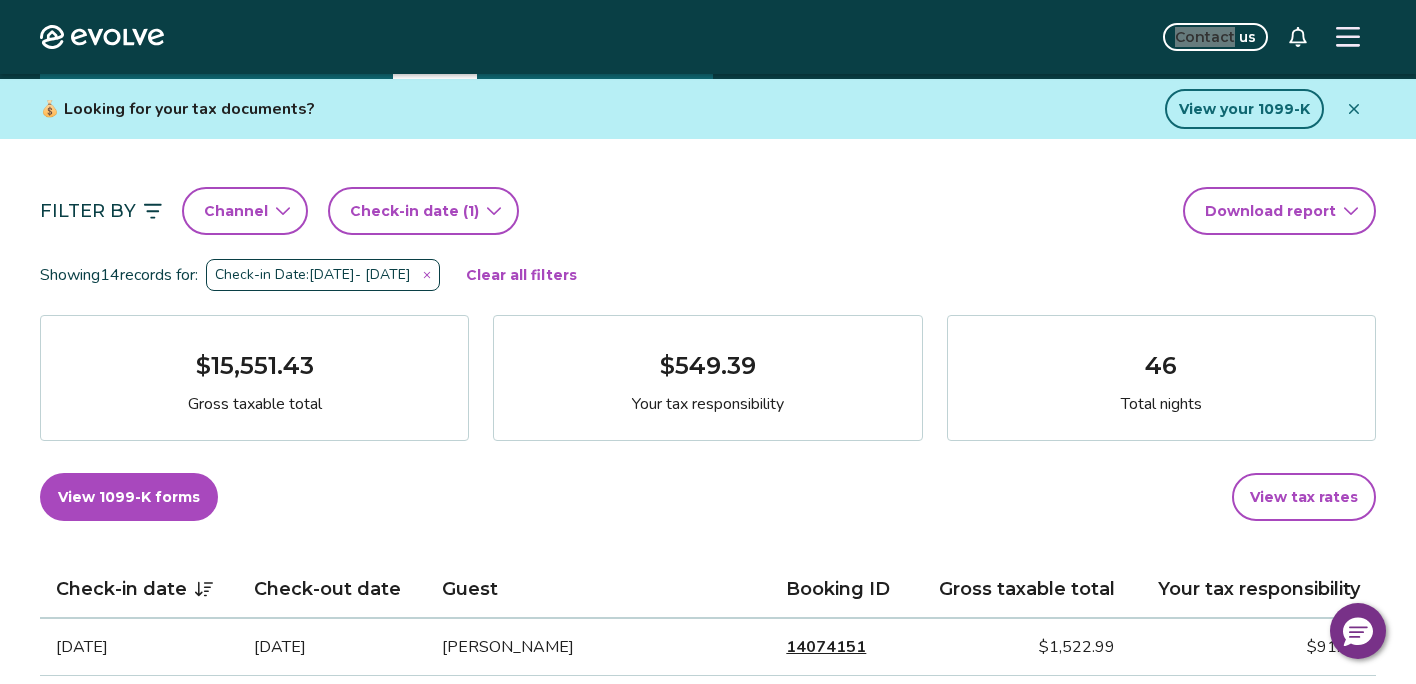 click on "Evolve Contact us" at bounding box center (708, 37) 